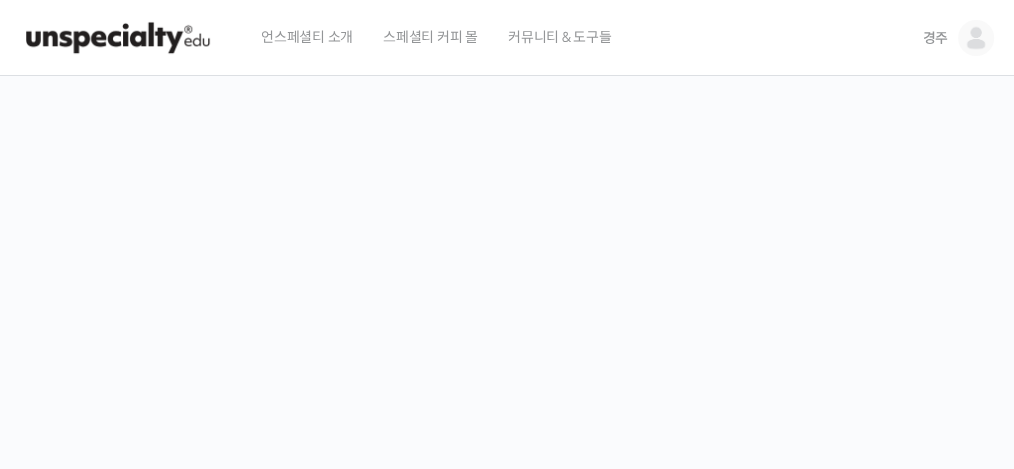 scroll, scrollTop: 0, scrollLeft: 0, axis: both 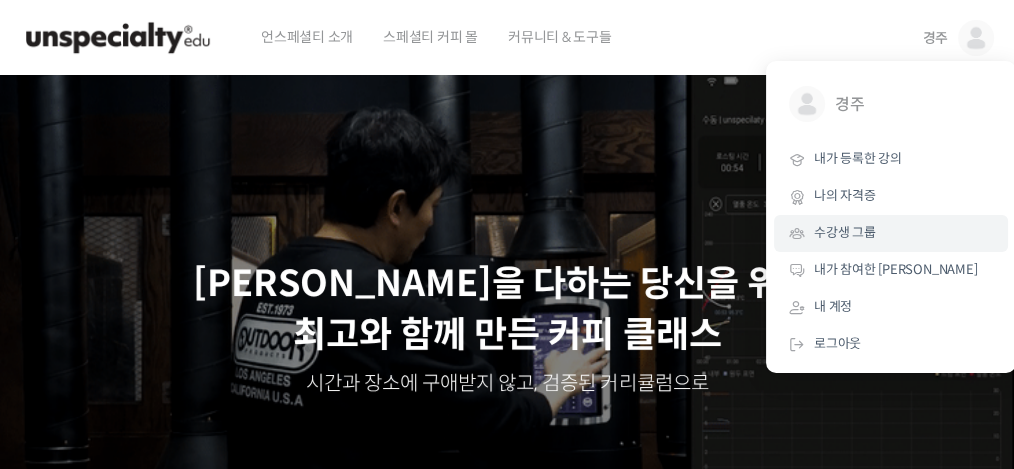 click on "수강생 그룹" at bounding box center [845, 232] 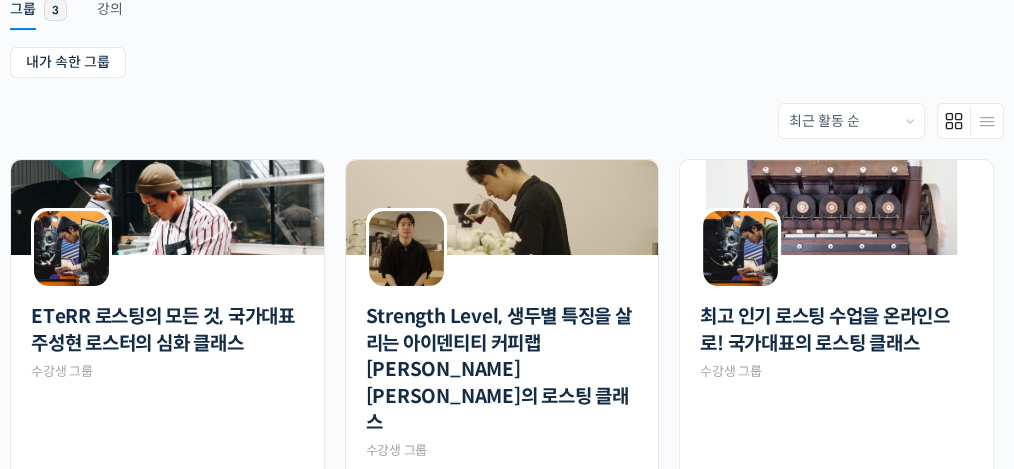 scroll, scrollTop: 353, scrollLeft: 0, axis: vertical 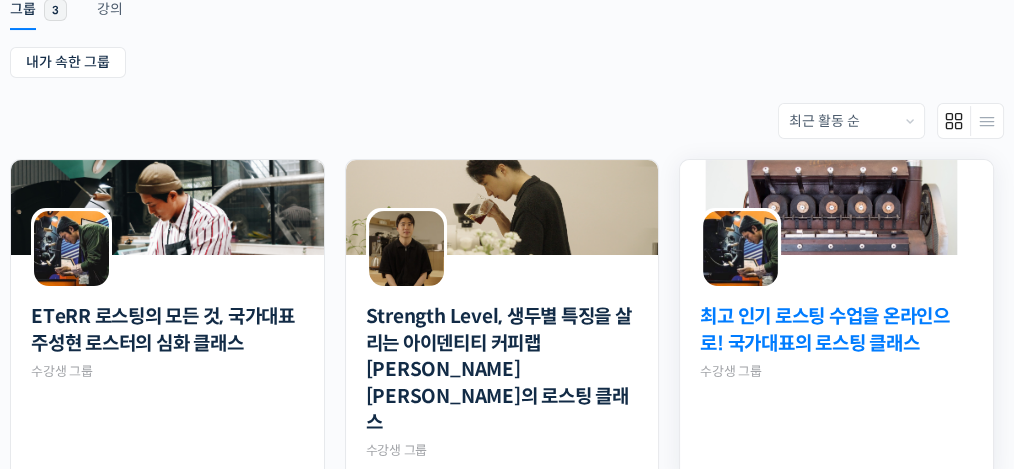 click on "최고 인기 로스팅 수업을 온라인으로! 국가대표의 로스팅 클래스" at bounding box center (836, 330) 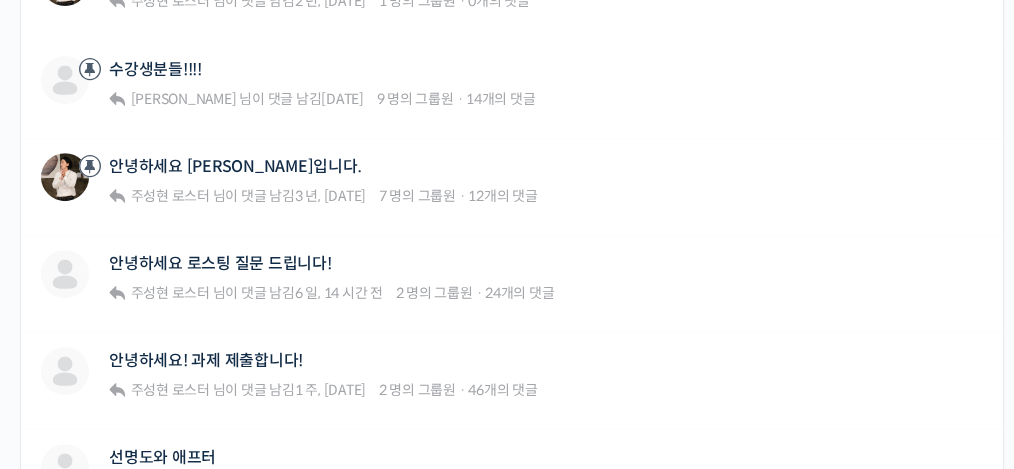 scroll, scrollTop: 891, scrollLeft: 0, axis: vertical 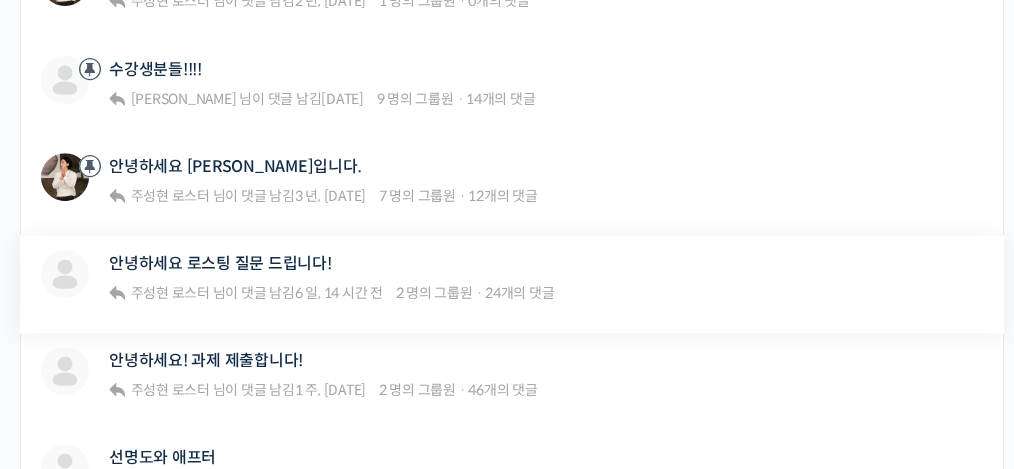 click on "안녕하세요 로스팅 질문 드립니다!
주성현 로스터 							  님이 댓글 남김  6 일, 14 시간 전
2 명의 그룹원
·
24개의 댓글" at bounding box center [331, 278] 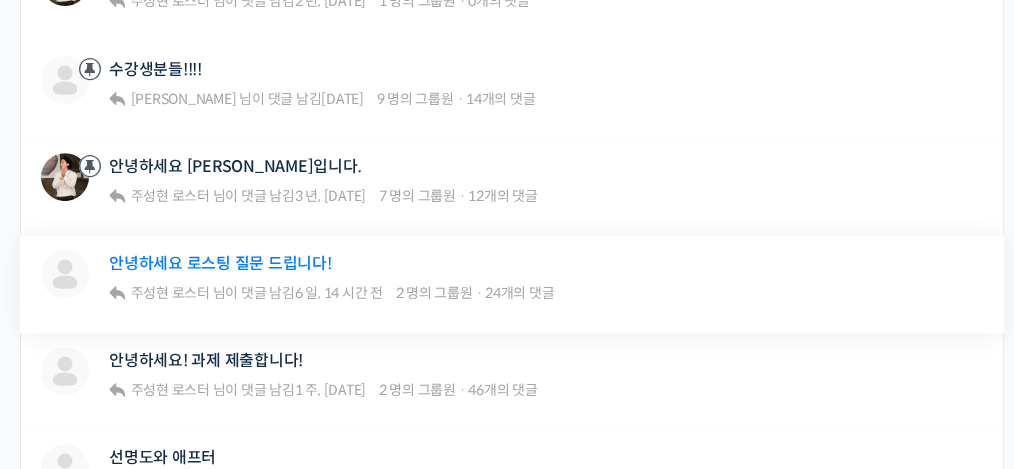 click on "안녕하세요 로스팅 질문 드립니다!" at bounding box center (220, 263) 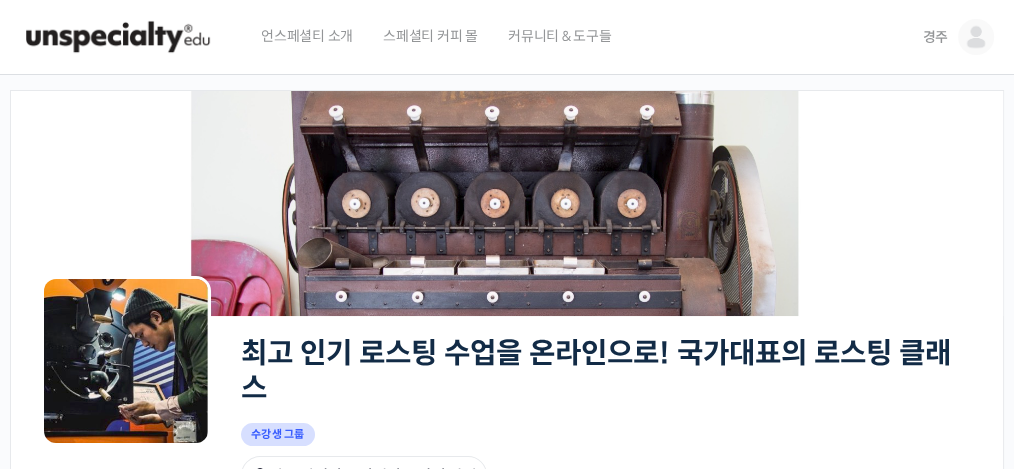 scroll, scrollTop: 0, scrollLeft: 0, axis: both 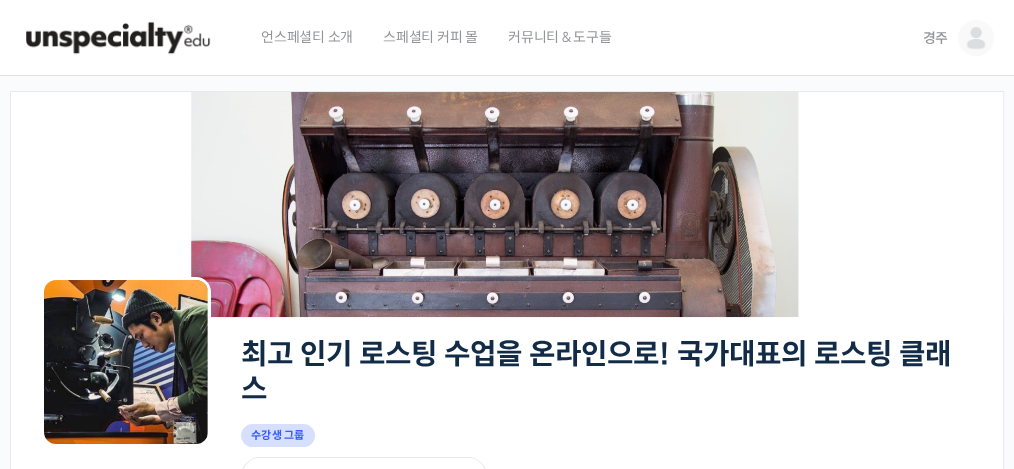 click at bounding box center (976, 38) 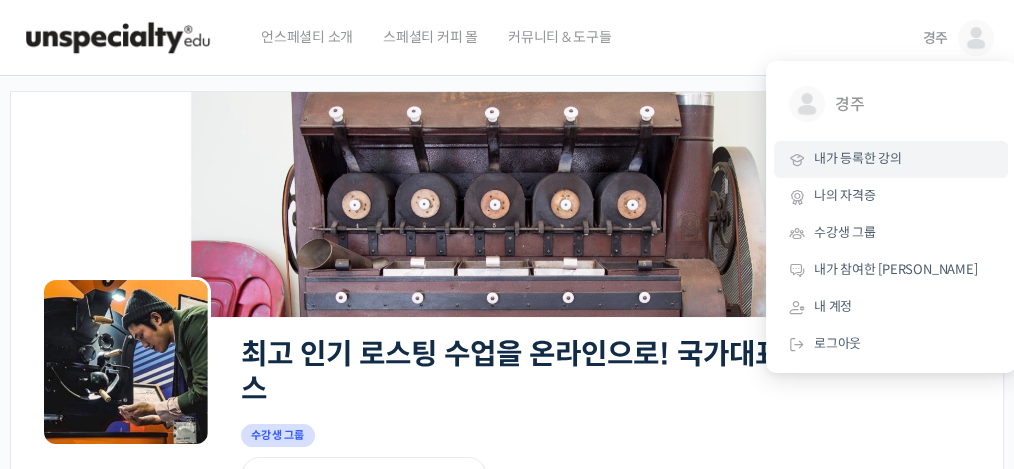 click on "내가 등록한 강의" at bounding box center [858, 158] 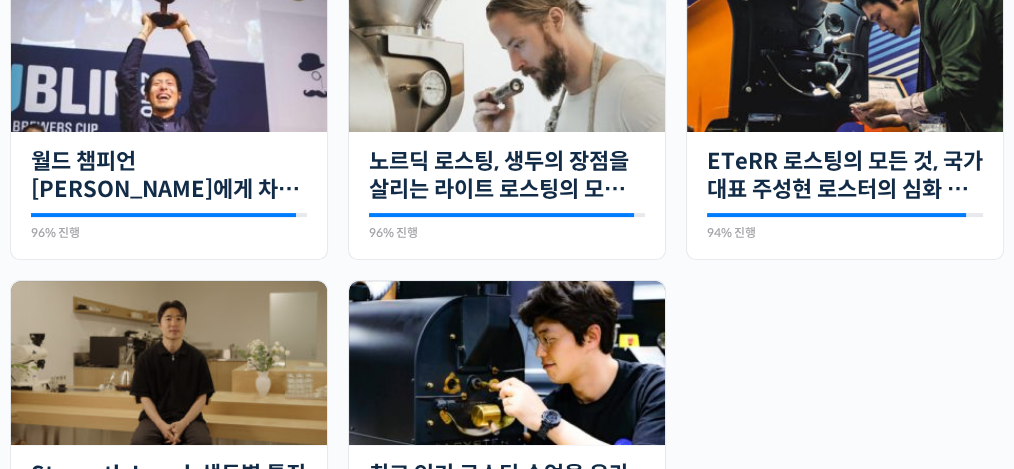 scroll, scrollTop: 551, scrollLeft: 0, axis: vertical 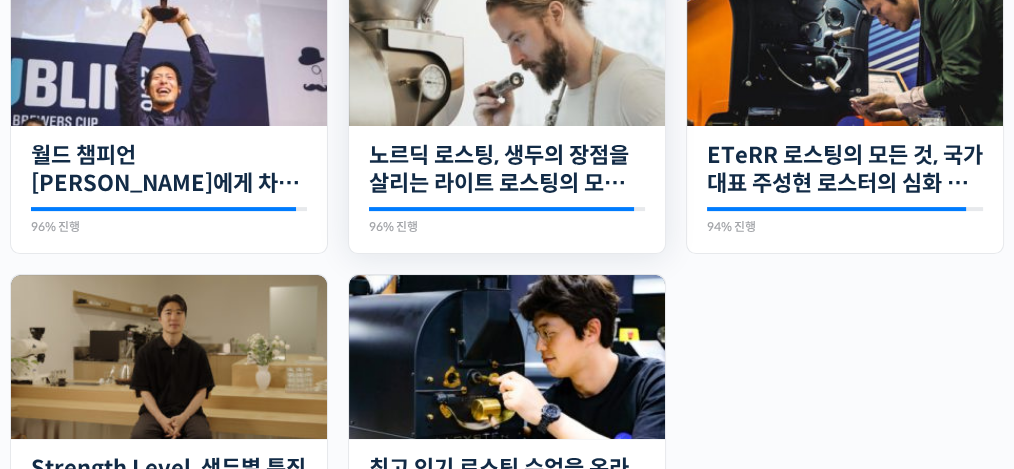 click at bounding box center [507, 44] 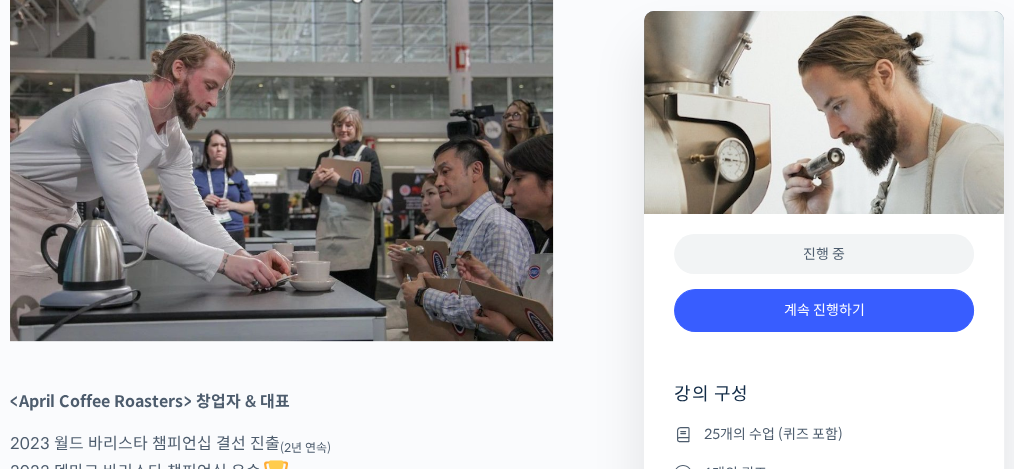 scroll, scrollTop: 869, scrollLeft: 0, axis: vertical 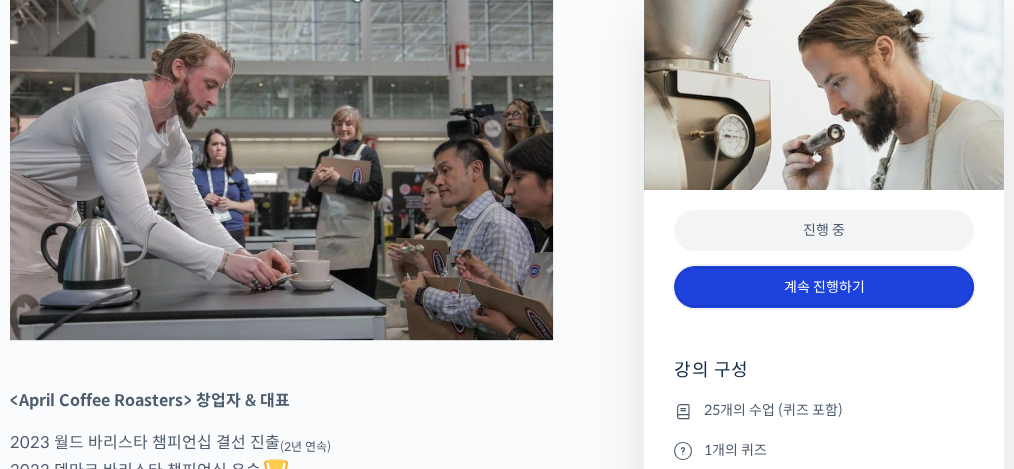 click on "계속 진행하기" at bounding box center [824, 287] 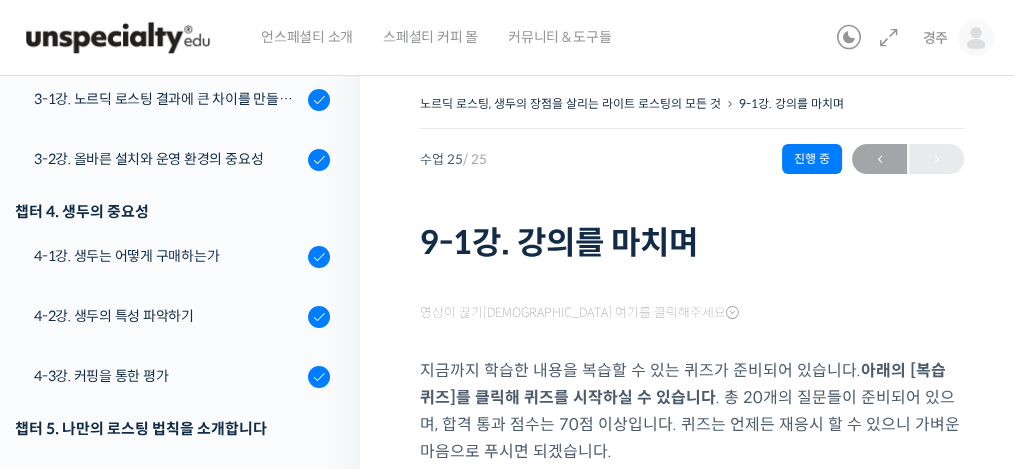 scroll, scrollTop: 0, scrollLeft: 0, axis: both 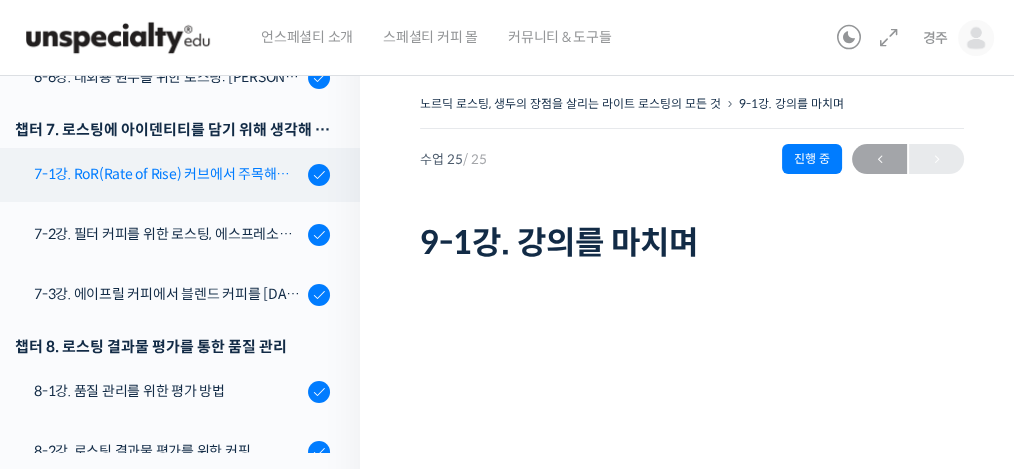 click on "7-1강. RoR(Rate of Rise) 커브에서 주목해야 할 포인트들" at bounding box center (168, 174) 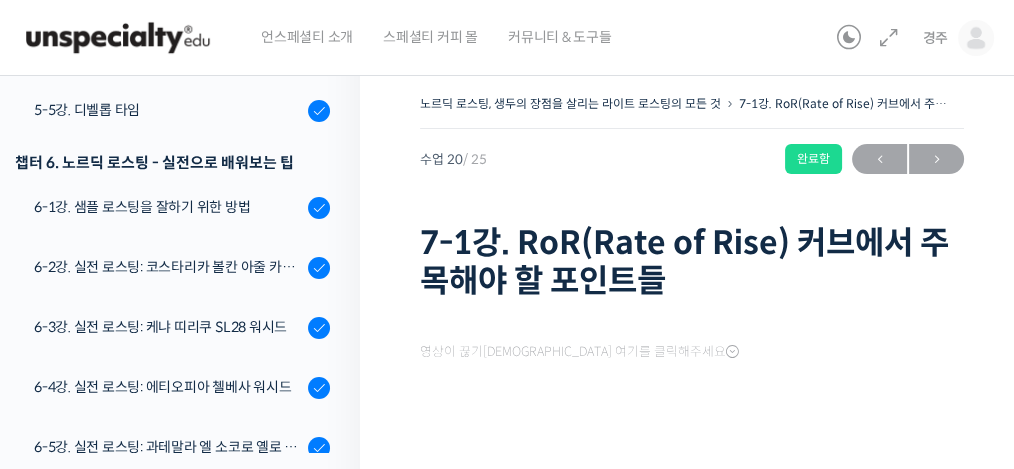 scroll, scrollTop: 0, scrollLeft: 0, axis: both 